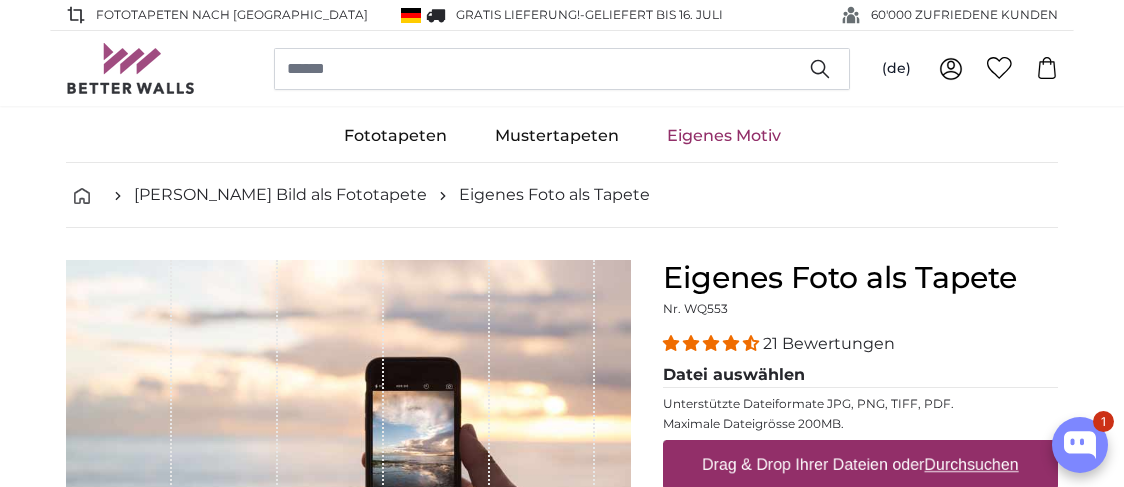 scroll, scrollTop: 0, scrollLeft: 0, axis: both 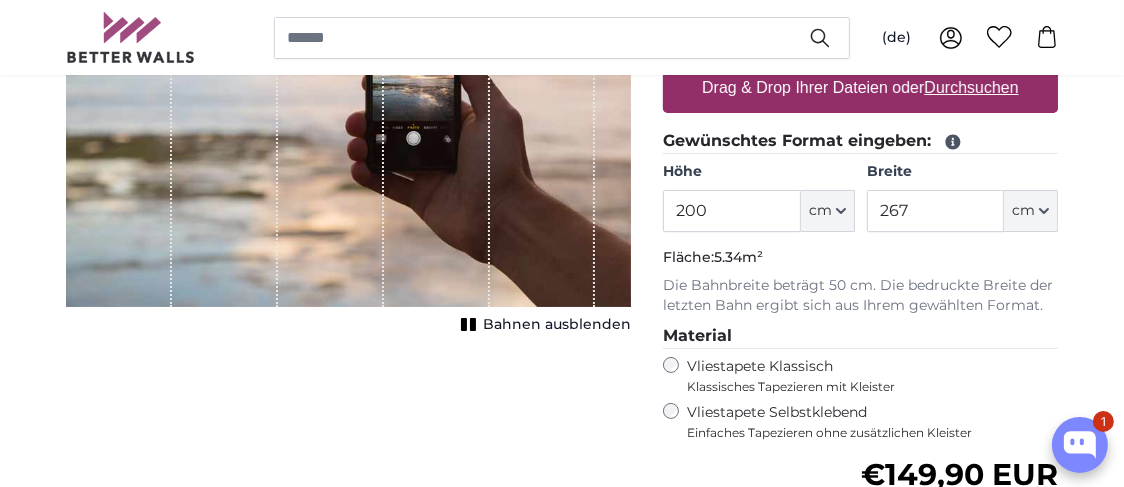 click on "200" at bounding box center (731, 211) 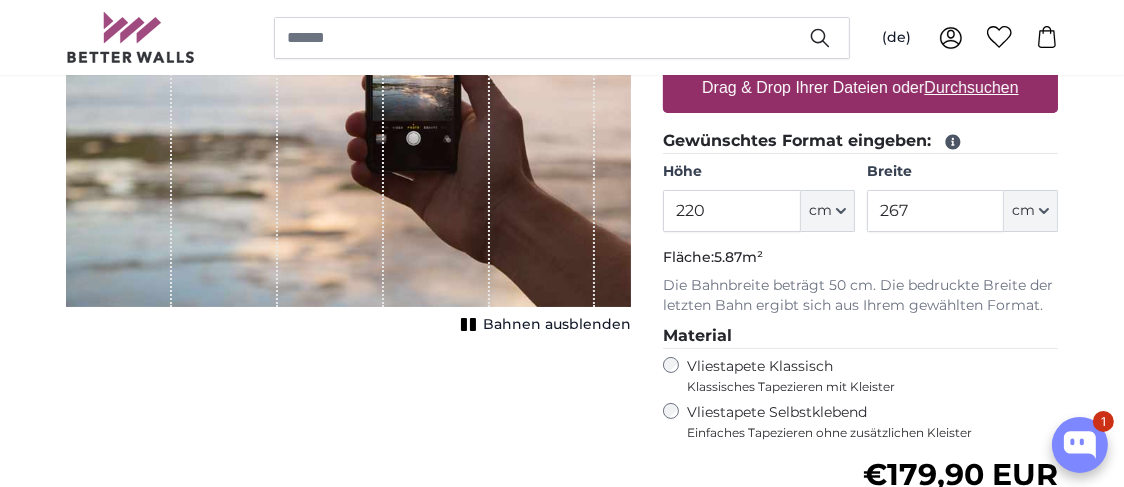 type on "220" 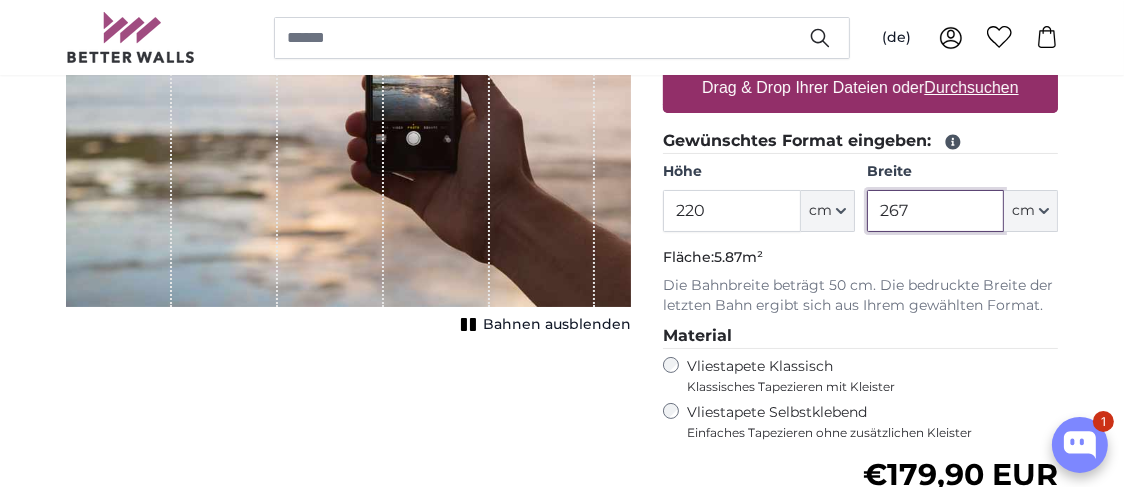 click on "267" at bounding box center (935, 211) 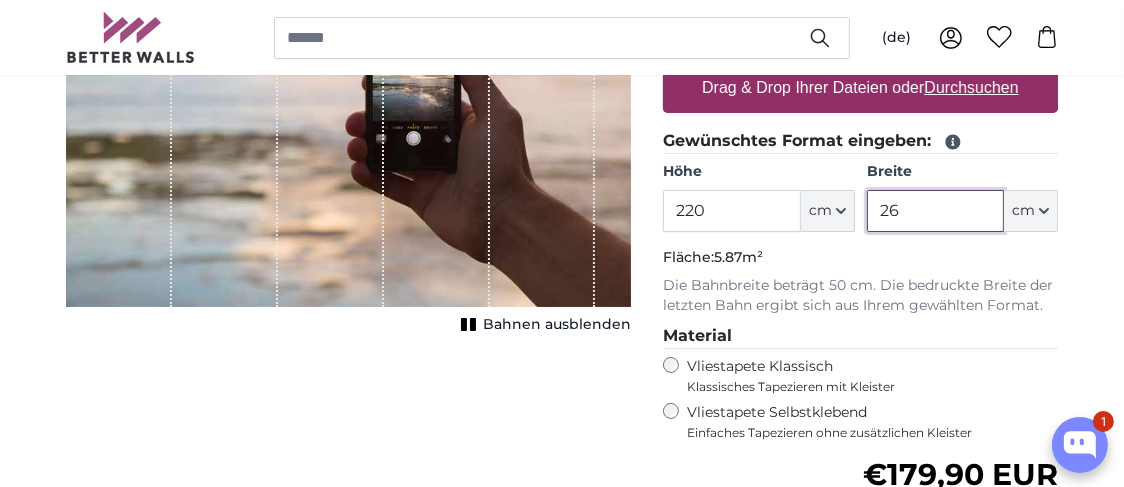 type on "2" 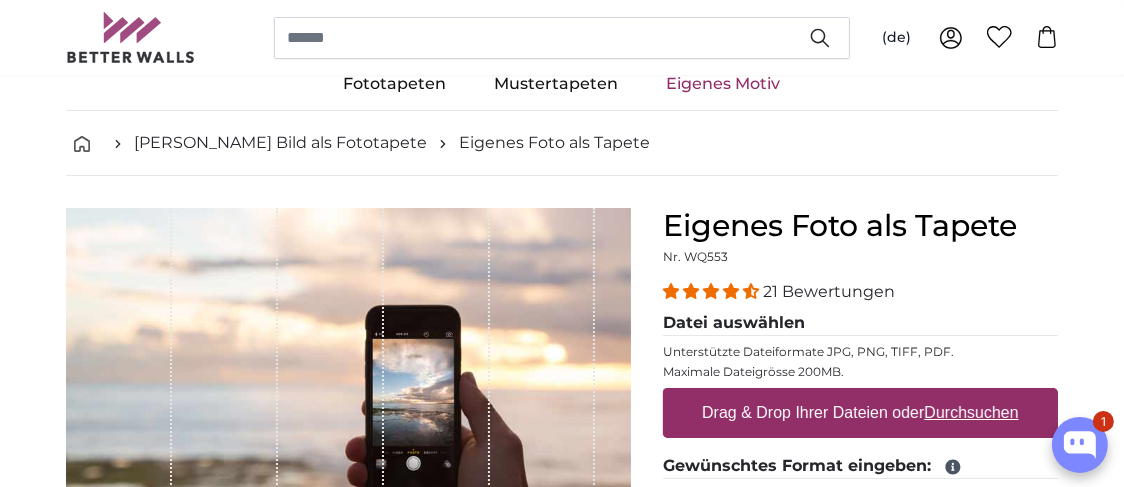 scroll, scrollTop: 99, scrollLeft: 0, axis: vertical 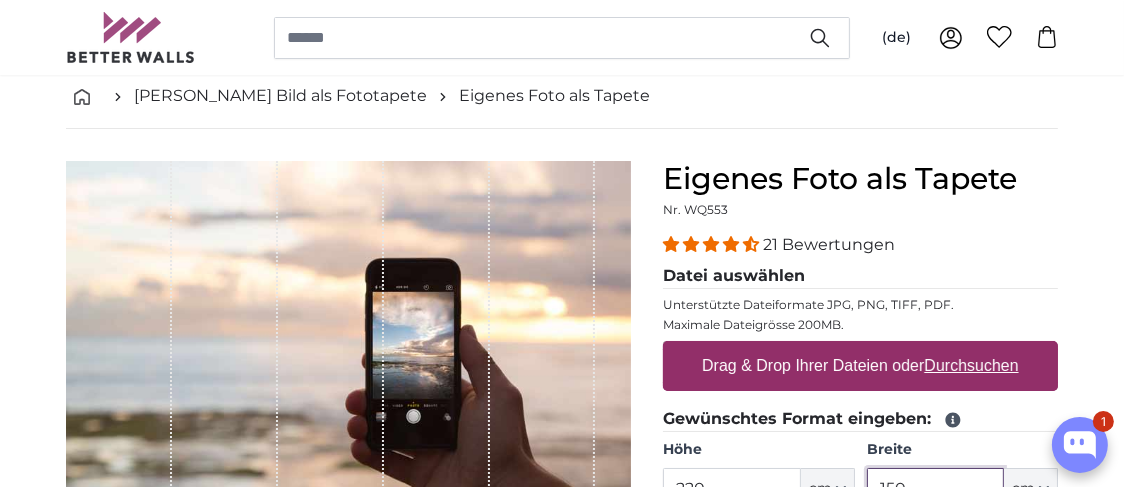 type on "150" 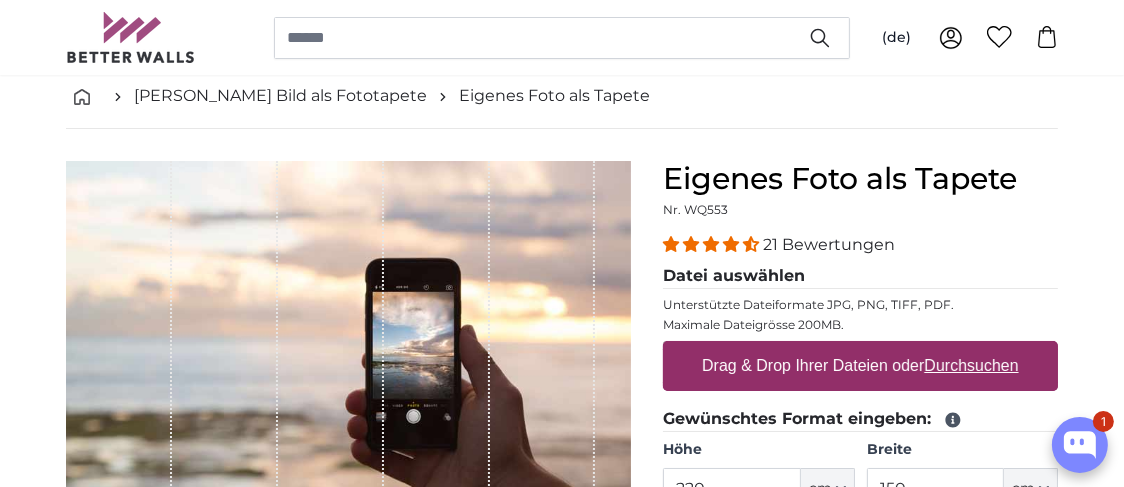 click on "Drag & Drop Ihrer Dateien oder  Durchsuchen" at bounding box center [860, 366] 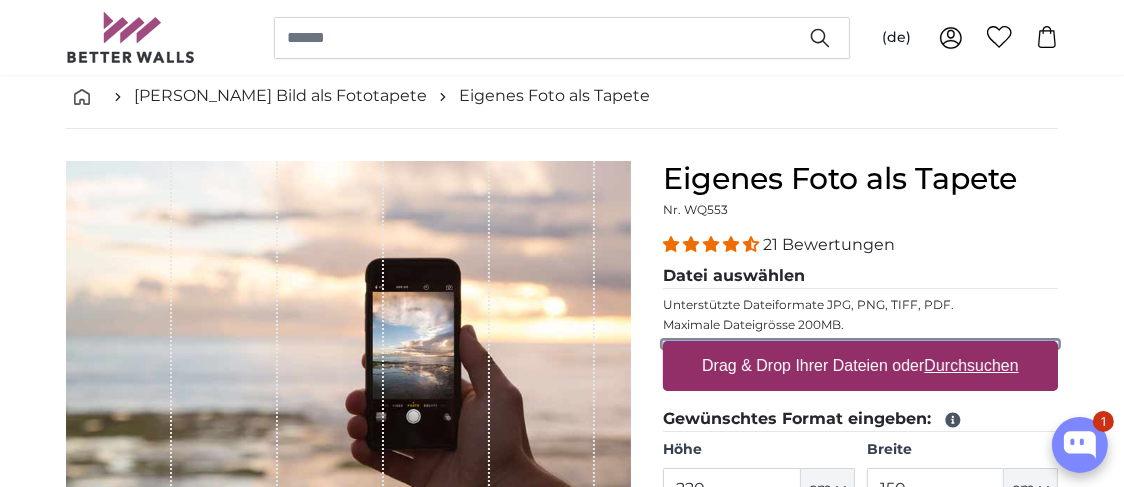 click on "Drag & Drop Ihrer Dateien oder  Durchsuchen" at bounding box center [860, 344] 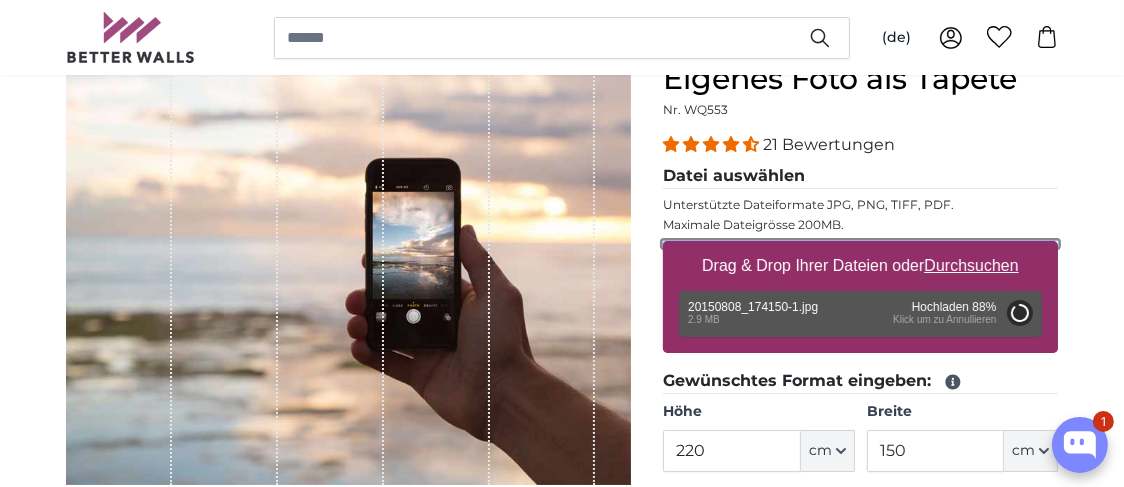 scroll, scrollTop: 300, scrollLeft: 0, axis: vertical 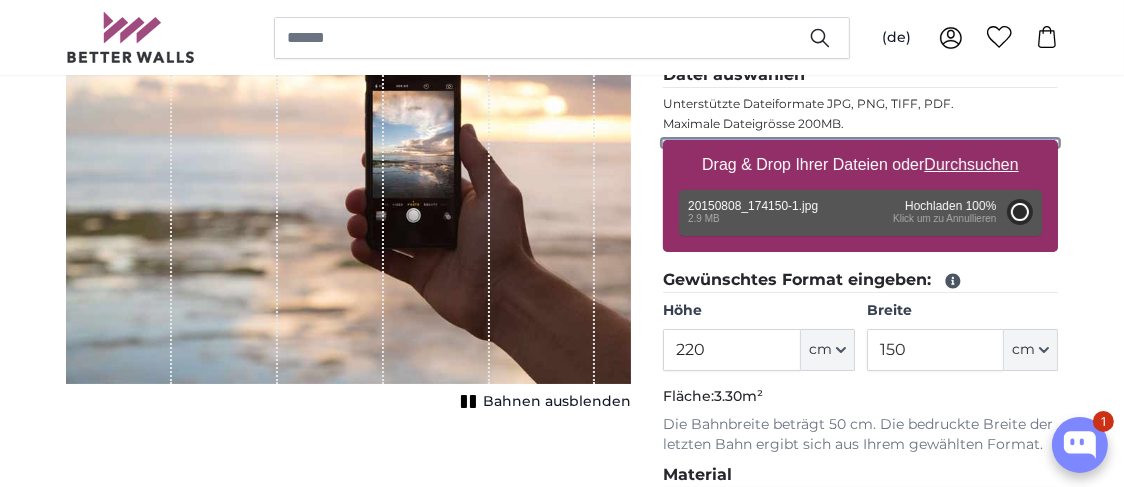 type on "141" 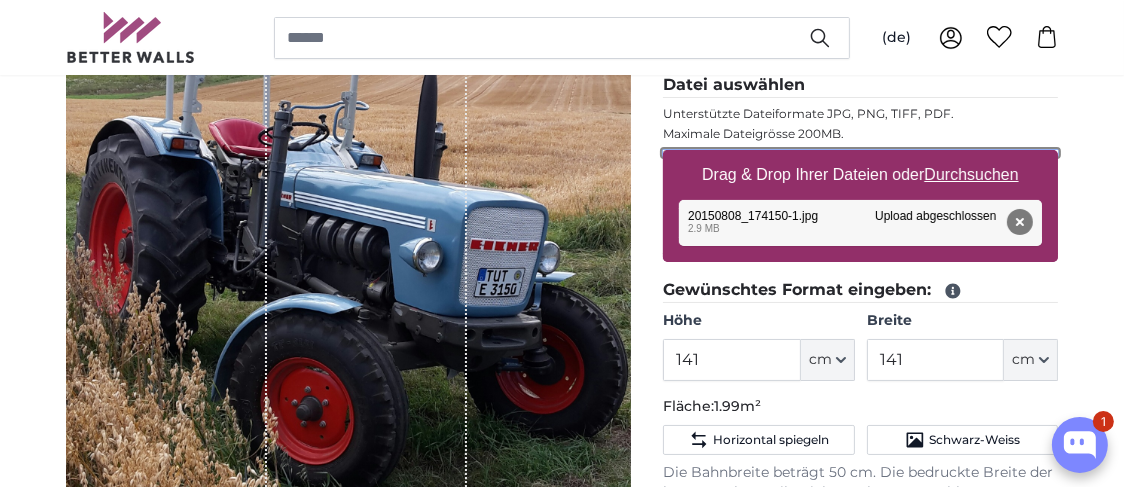 scroll, scrollTop: 300, scrollLeft: 0, axis: vertical 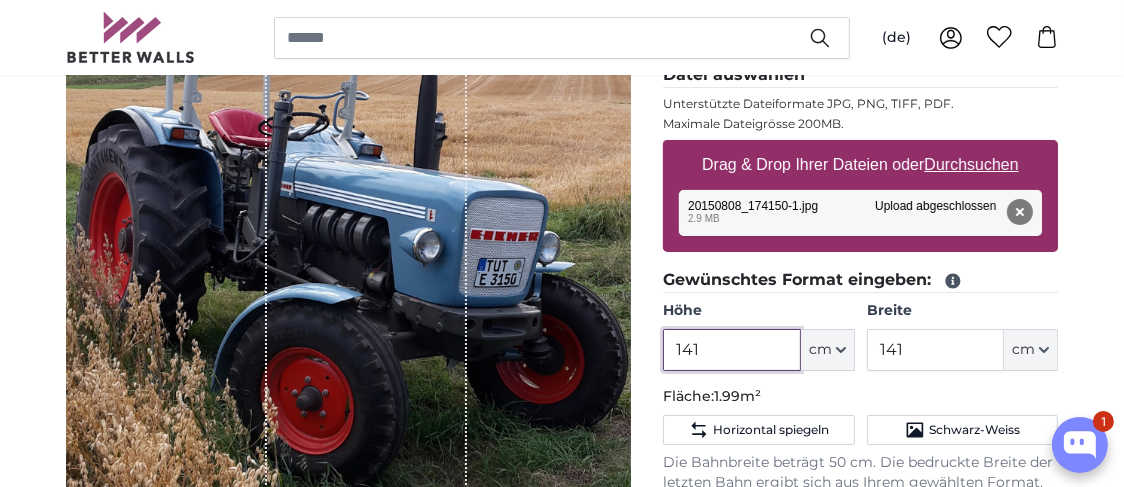 click on "141" at bounding box center [731, 350] 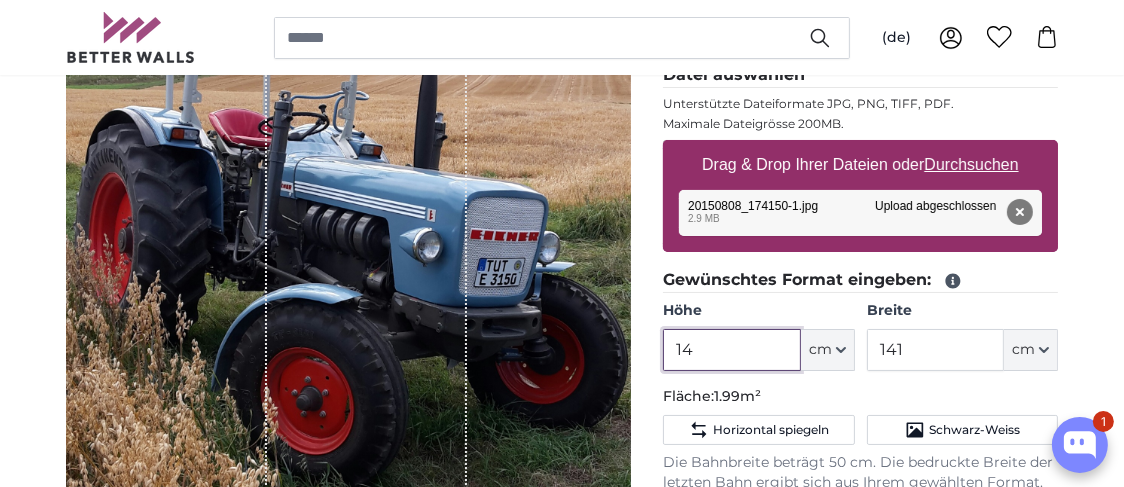 type on "1" 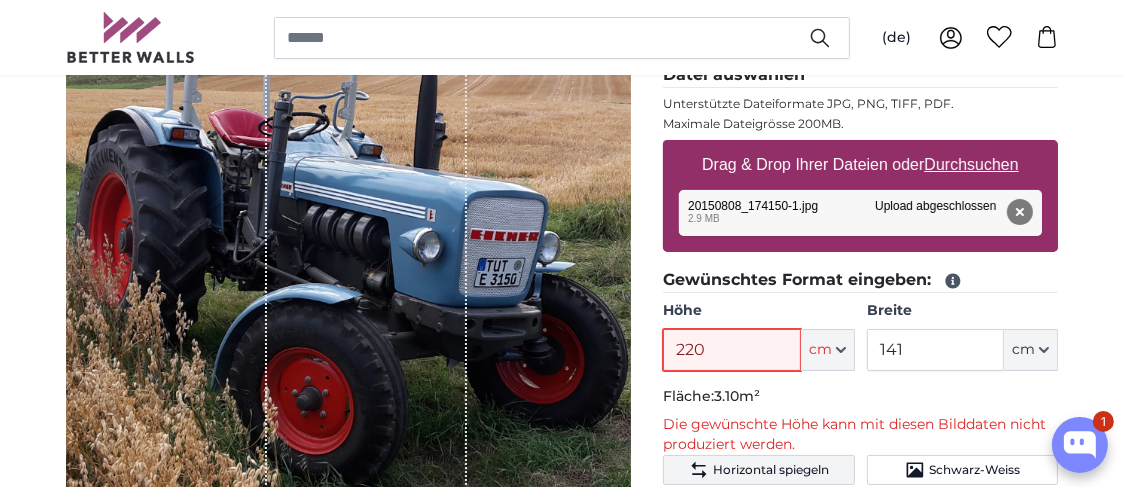 scroll, scrollTop: 399, scrollLeft: 0, axis: vertical 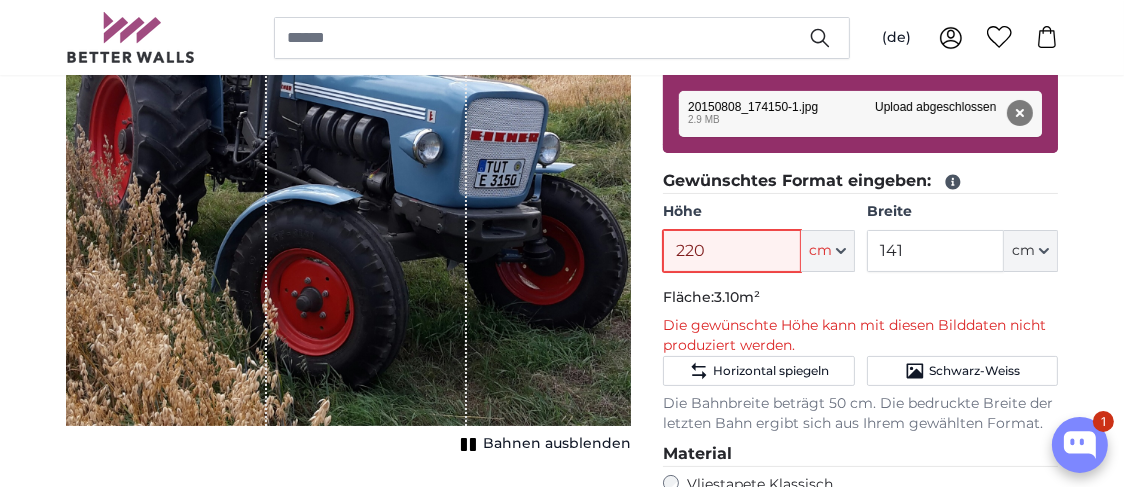 click on "220" at bounding box center (731, 251) 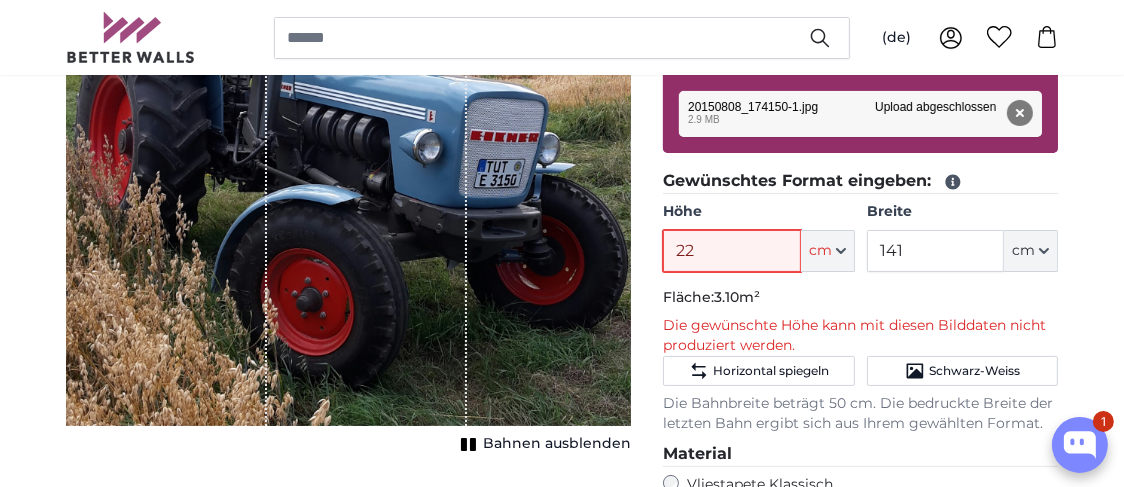 type on "2" 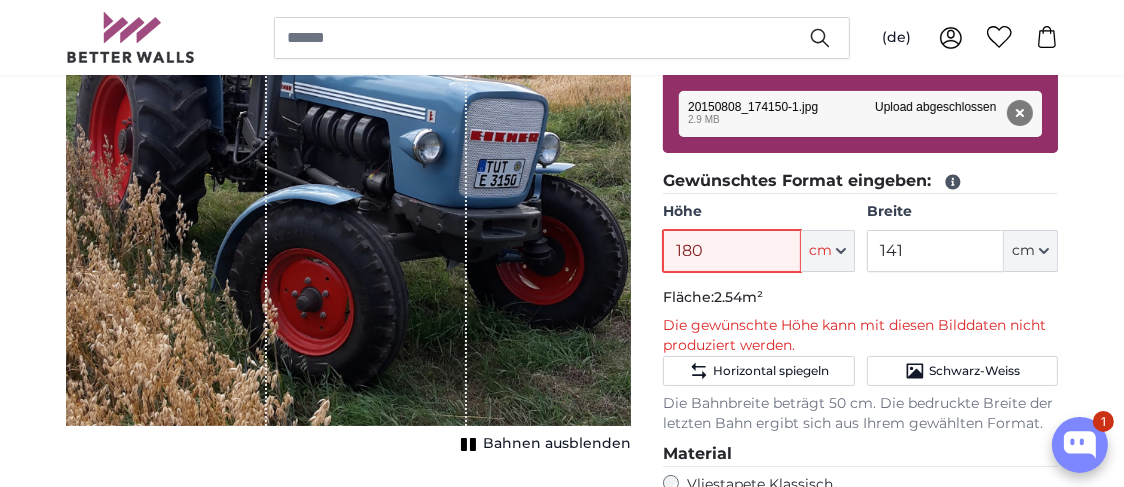 type on "180" 